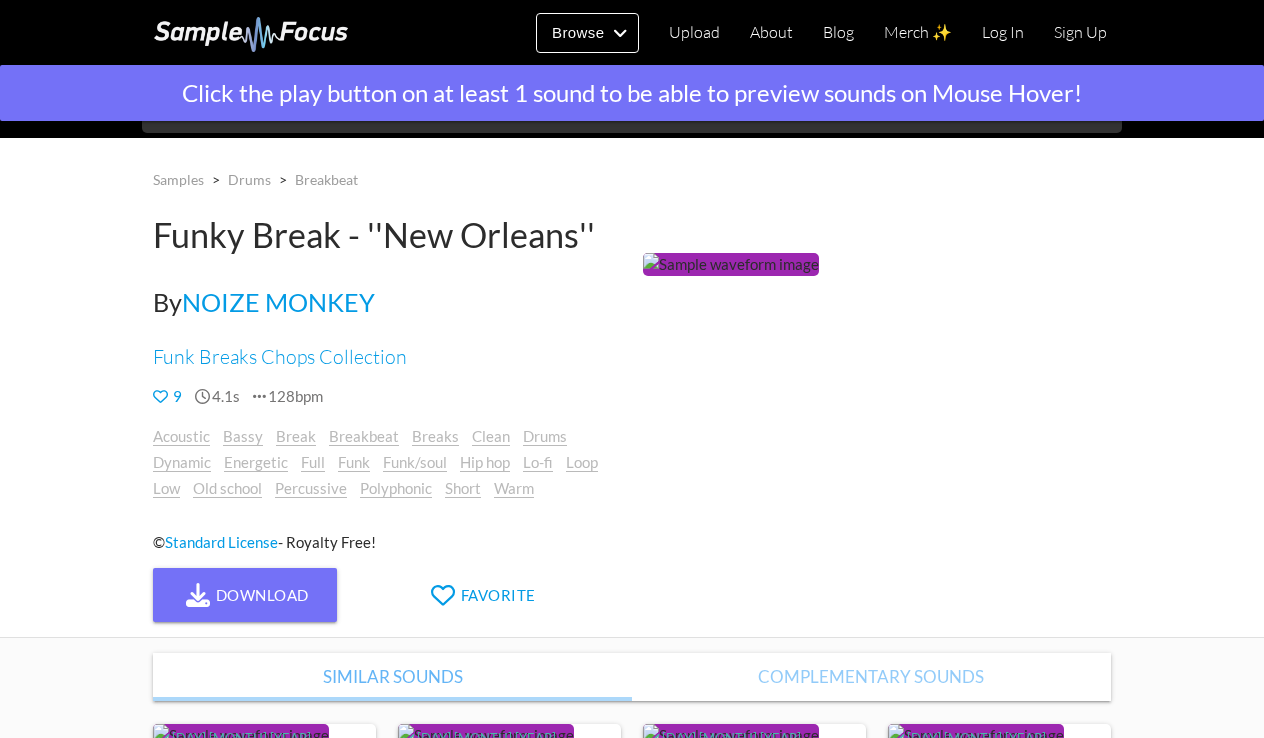scroll, scrollTop: 0, scrollLeft: 0, axis: both 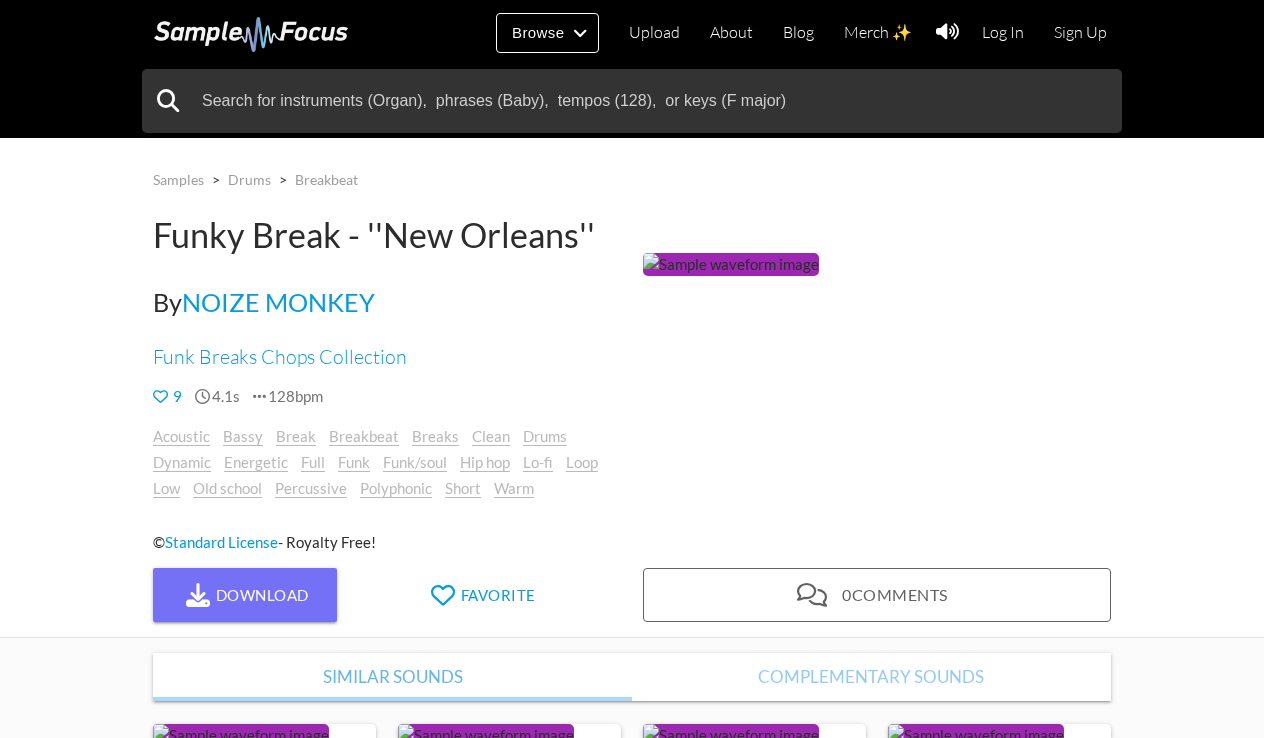 click at bounding box center (731, 264) 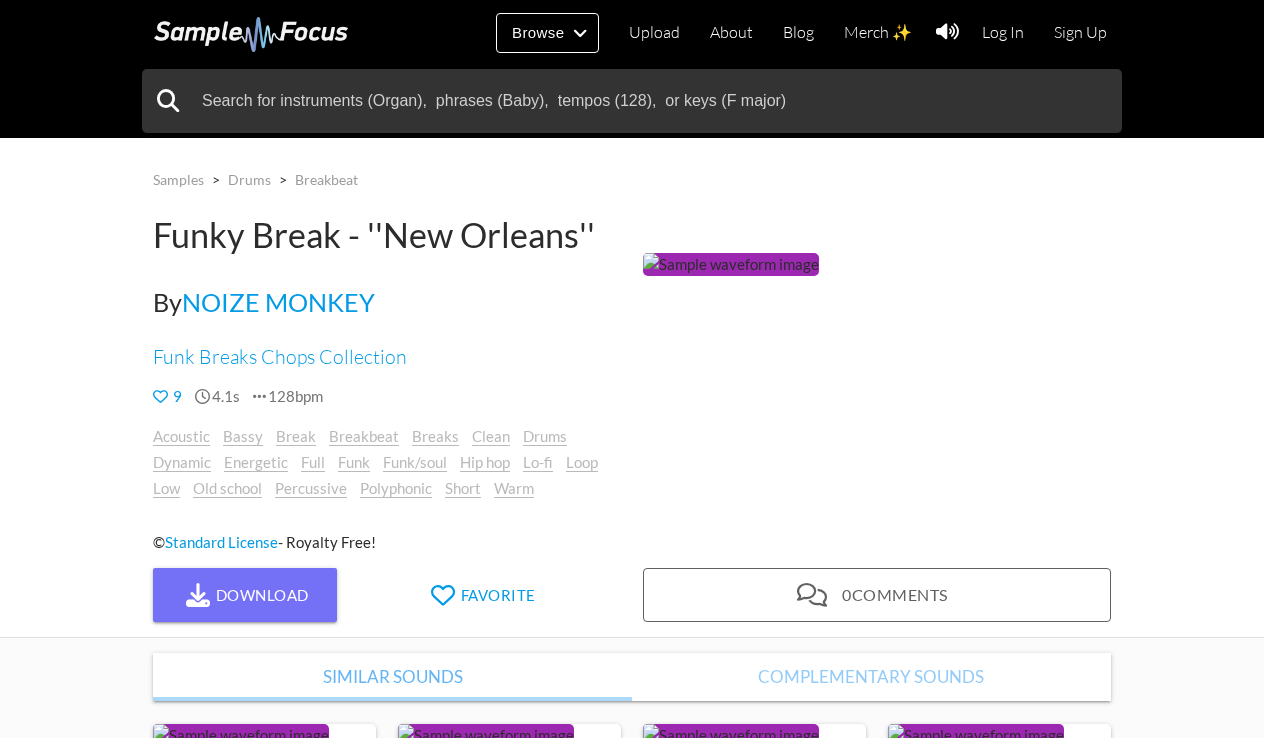 click at bounding box center (731, 264) 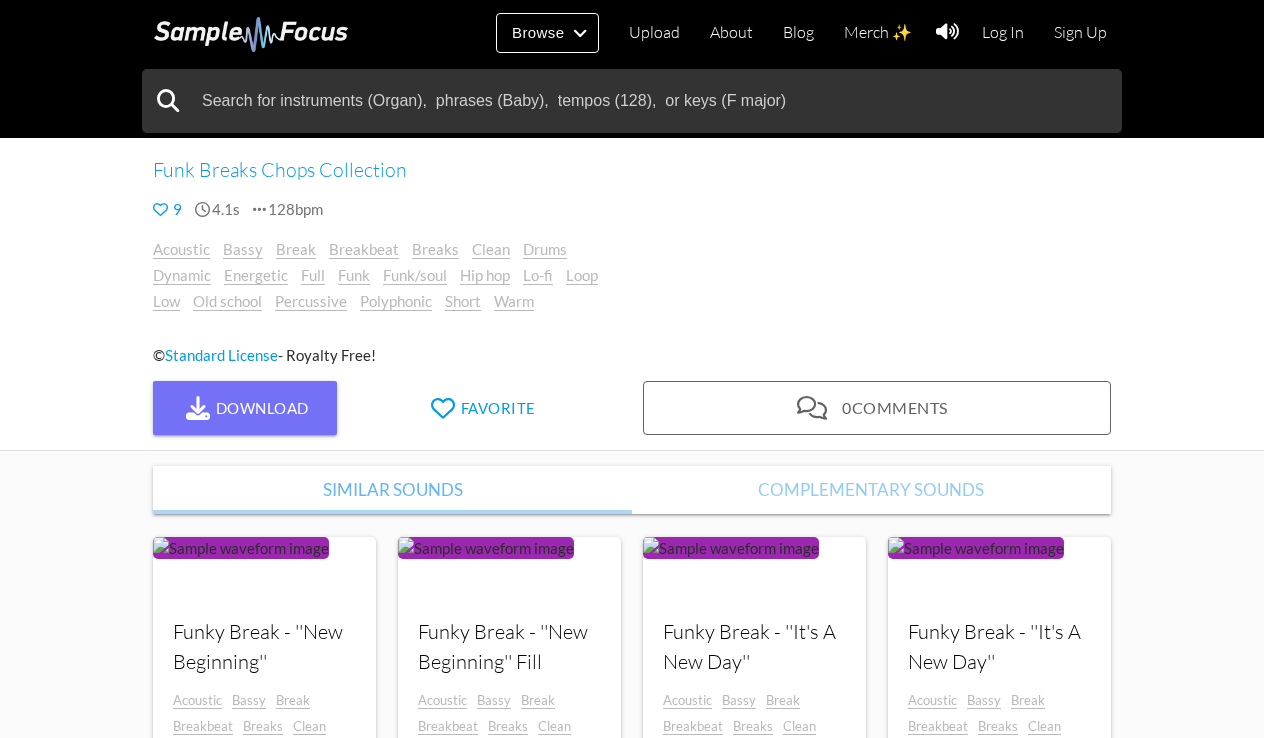 scroll, scrollTop: 185, scrollLeft: 0, axis: vertical 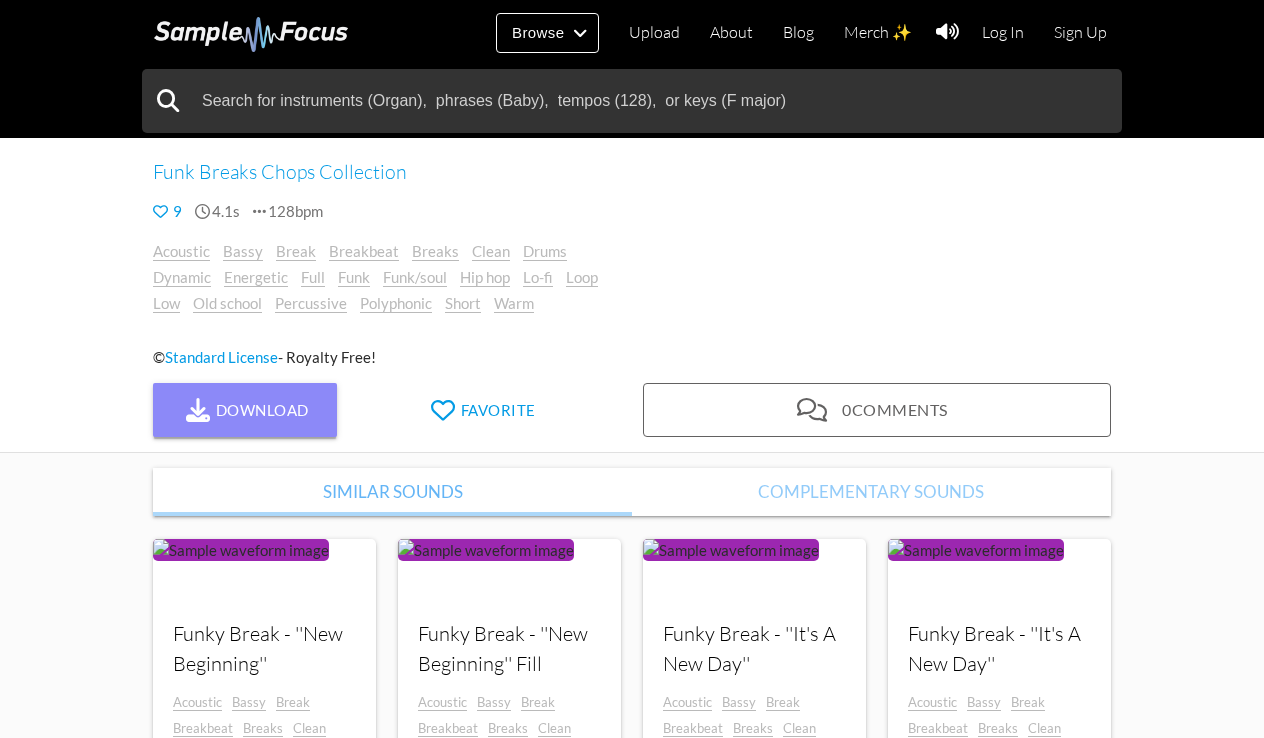 click on "Download" at bounding box center [245, 410] 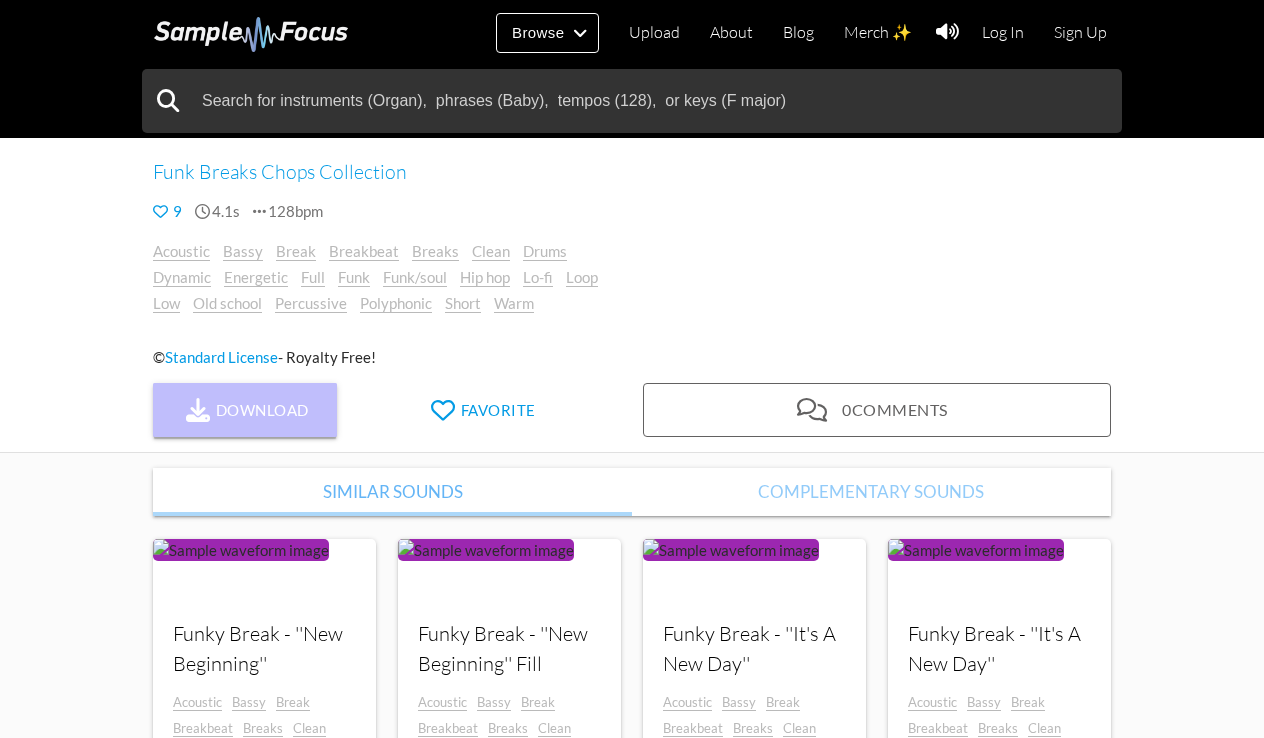 click on "Download" at bounding box center (245, 410) 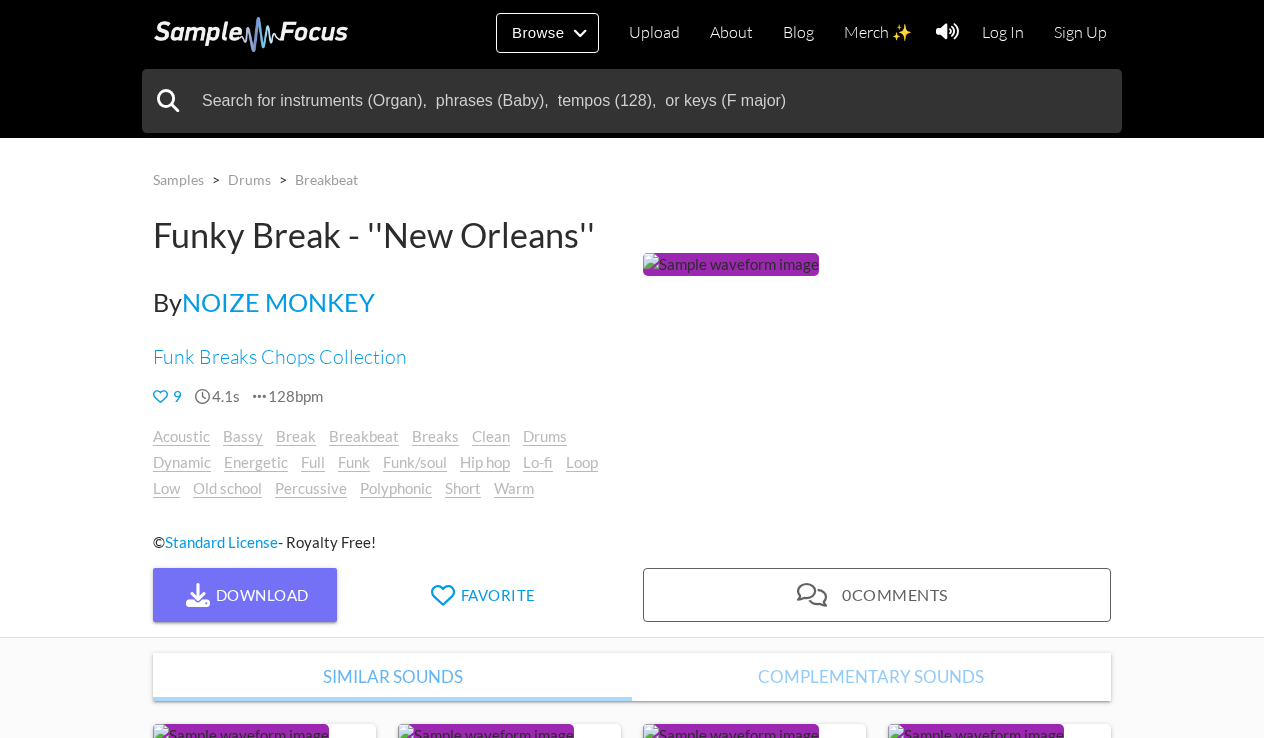 scroll, scrollTop: 0, scrollLeft: 0, axis: both 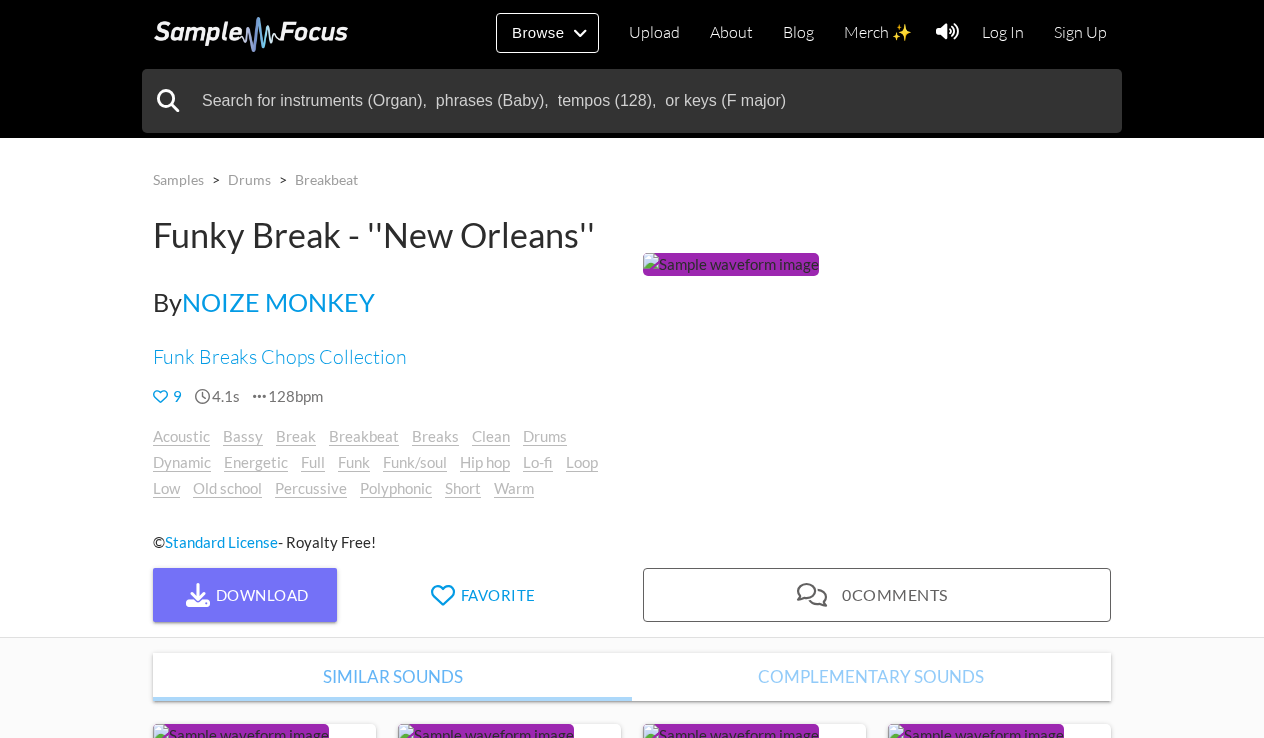 click at bounding box center [731, 264] 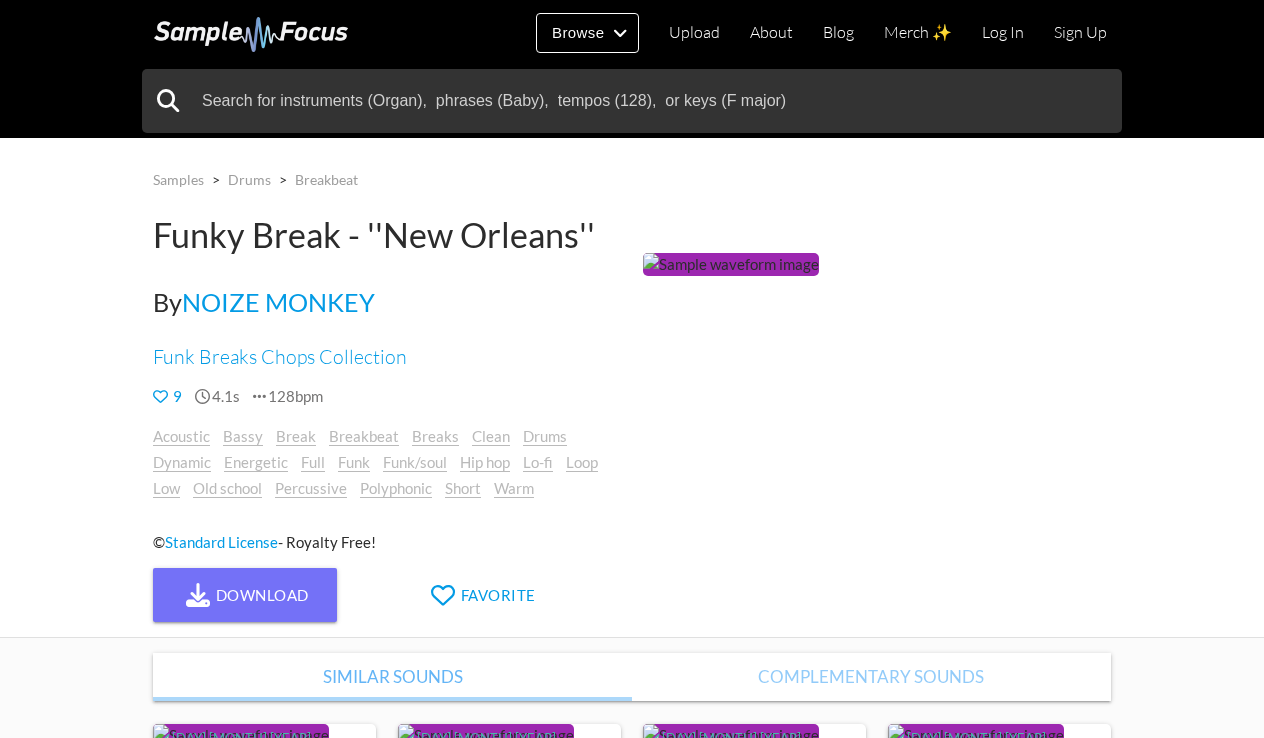 scroll, scrollTop: 0, scrollLeft: 0, axis: both 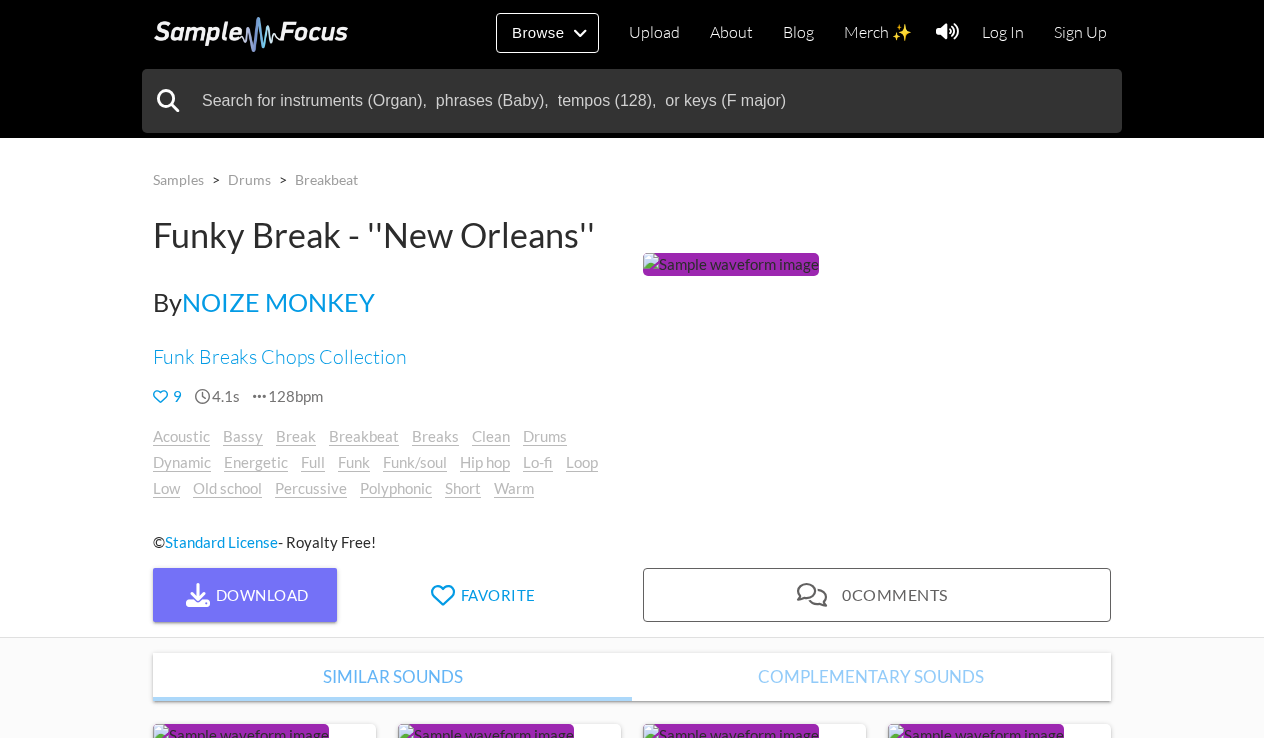click at bounding box center (731, 264) 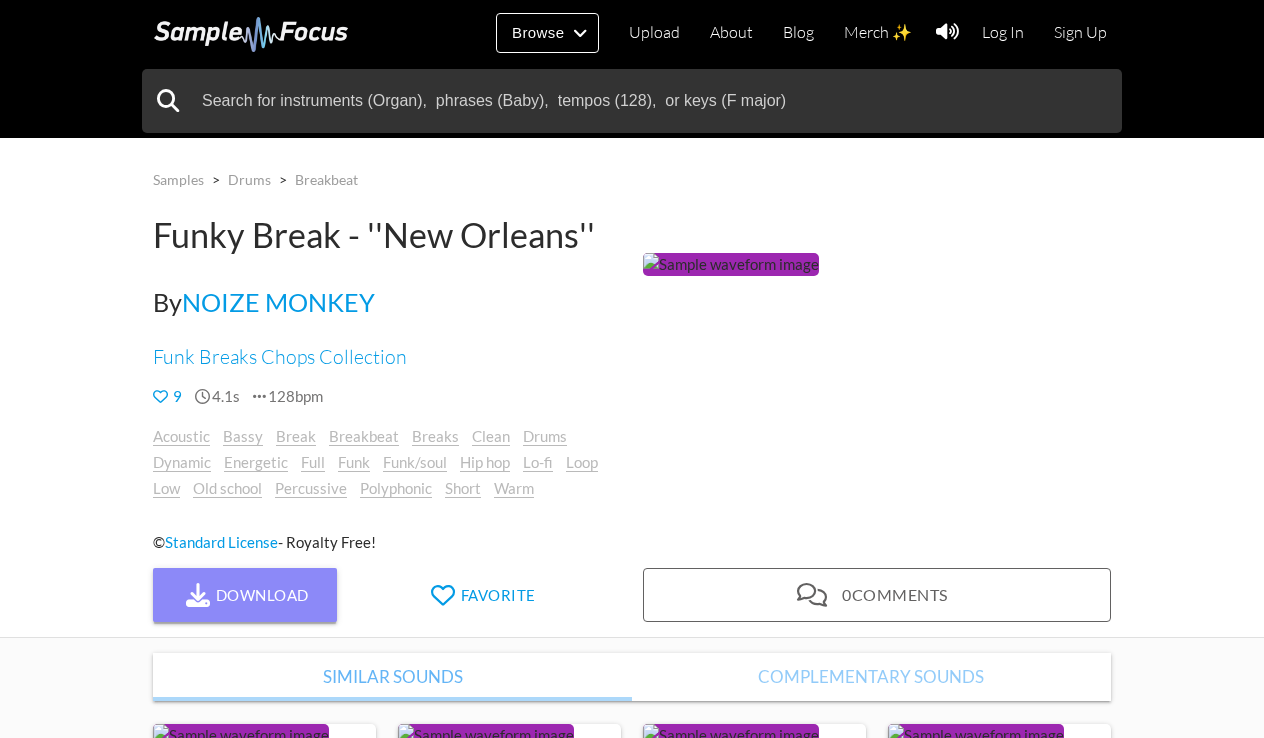 click on "Download" at bounding box center (245, 595) 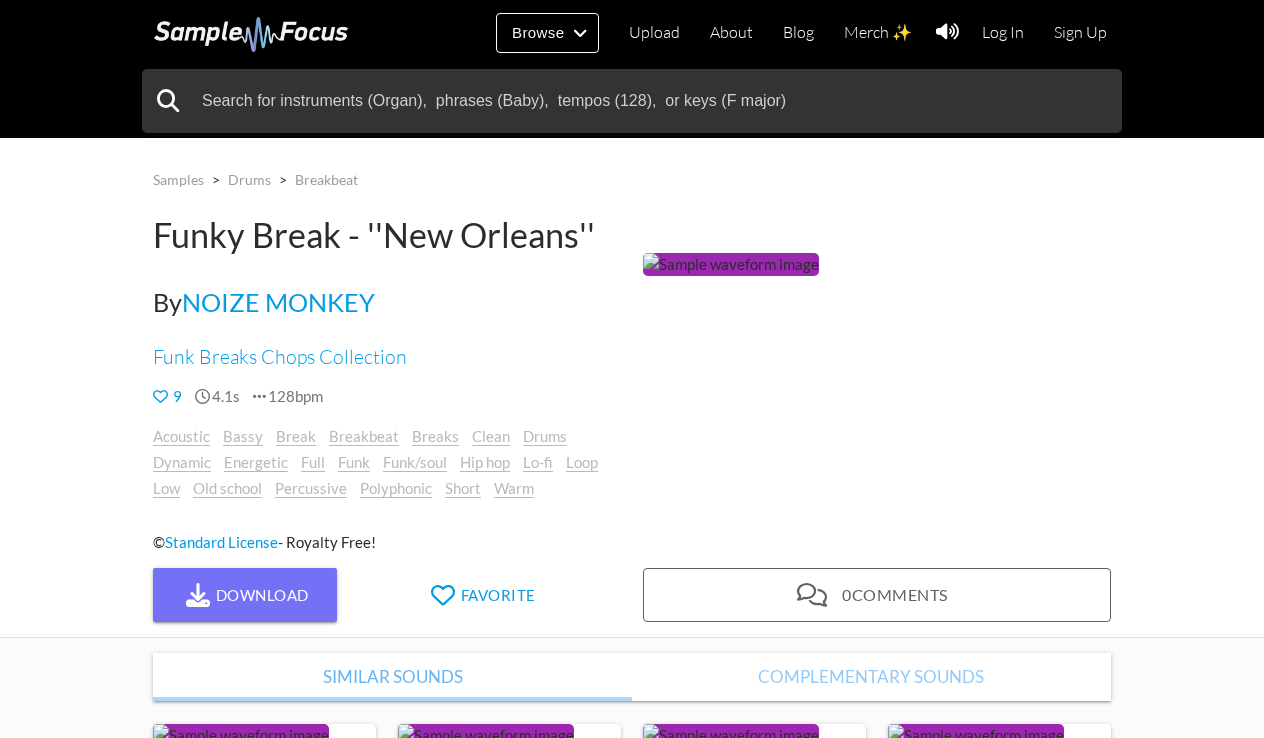 click at bounding box center [731, 264] 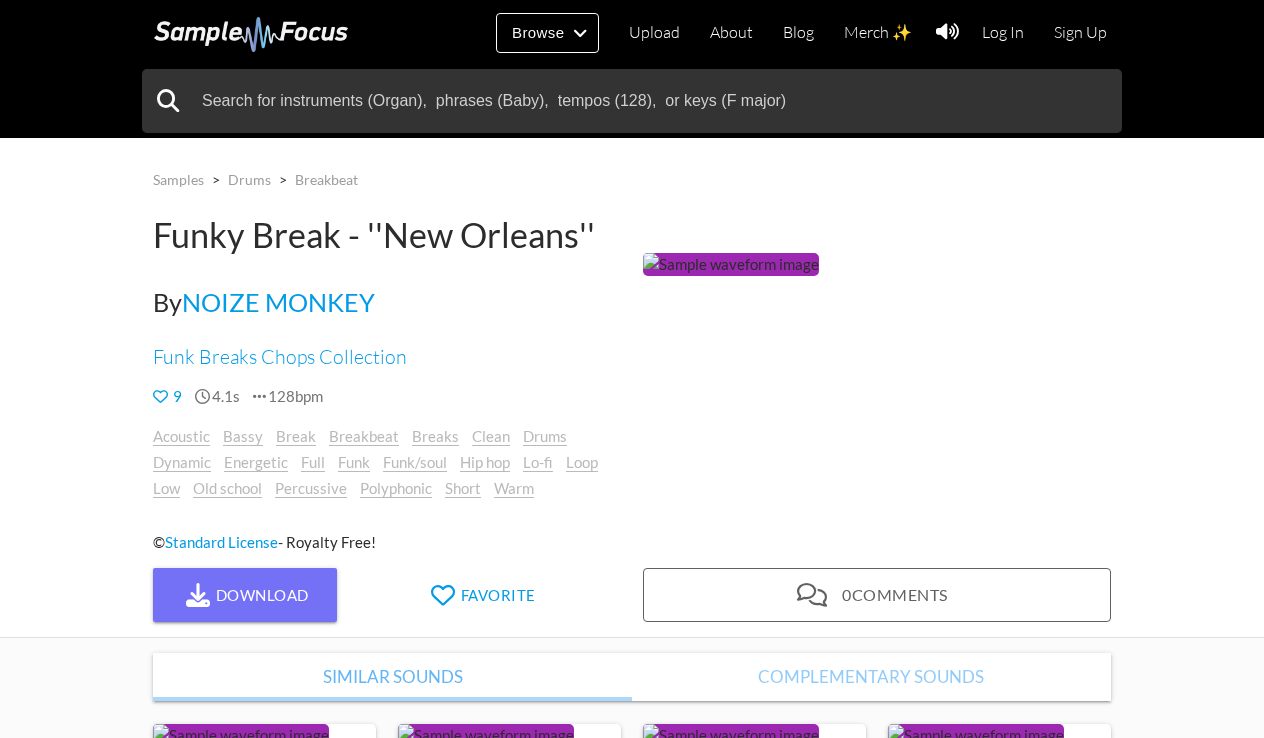 click at bounding box center [731, 264] 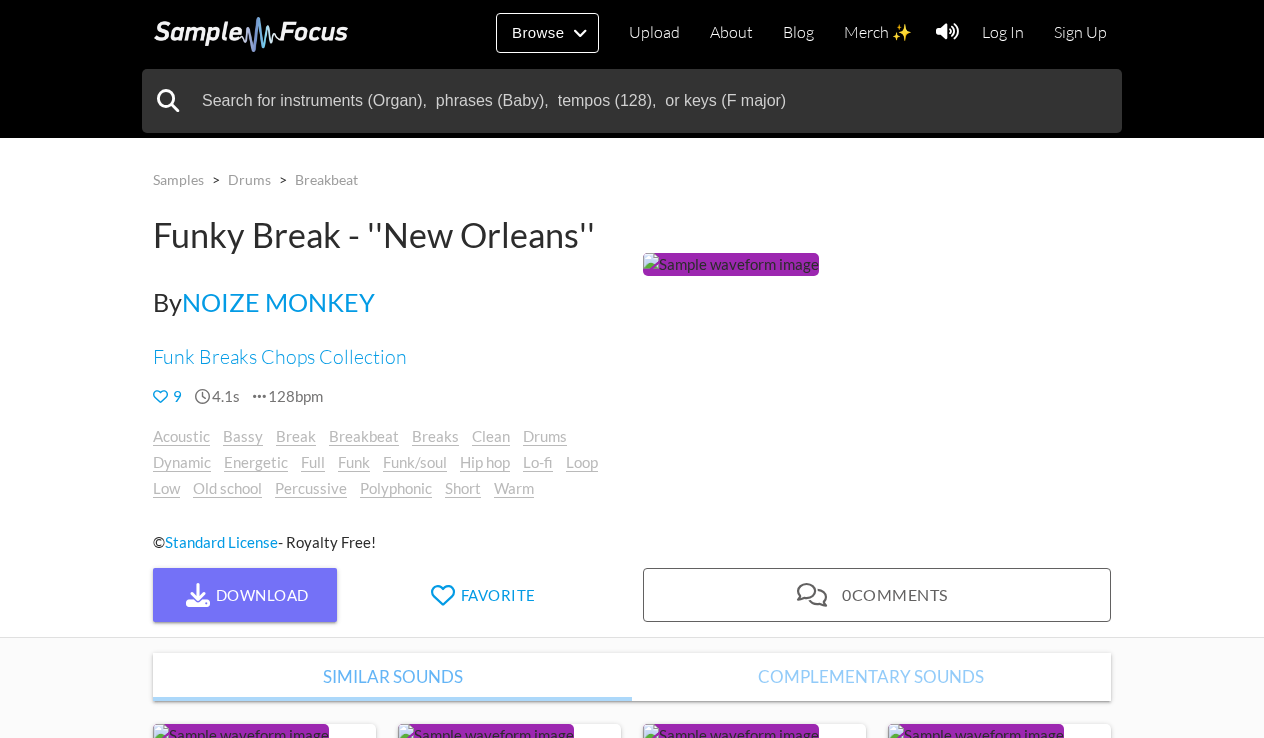click at bounding box center (731, 264) 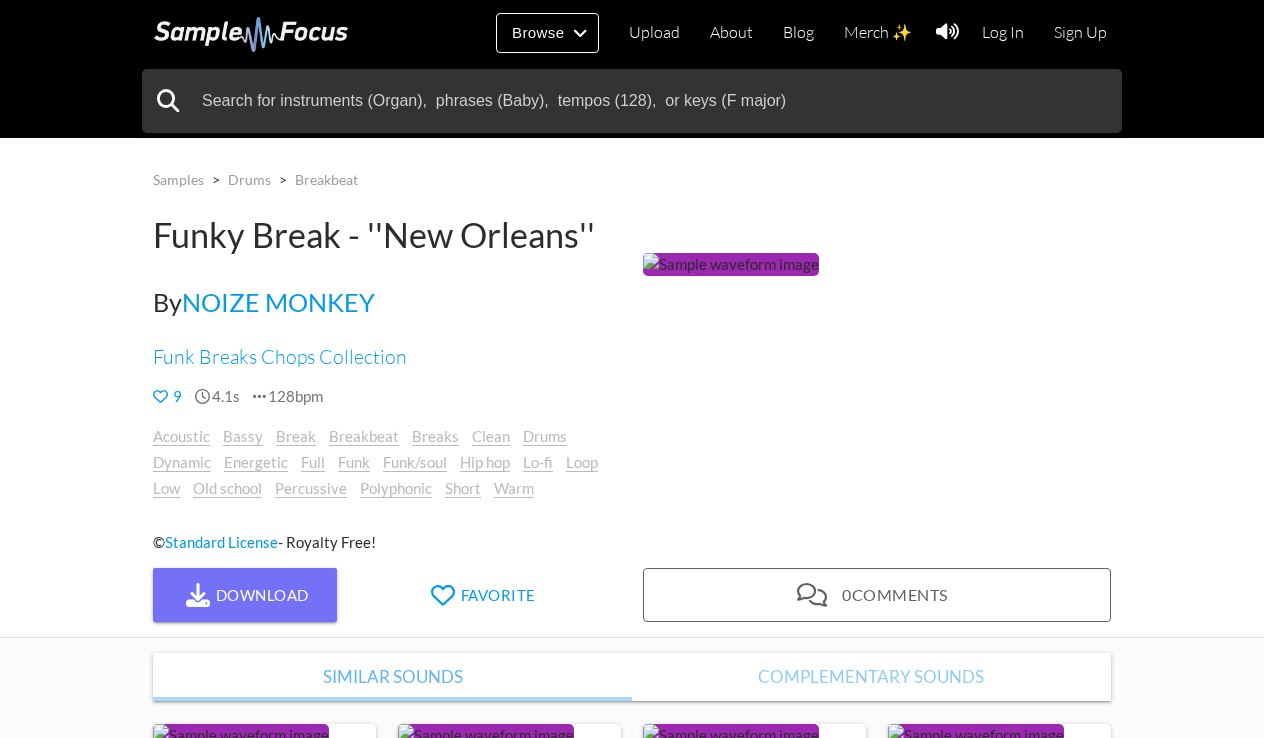 click at bounding box center [731, 264] 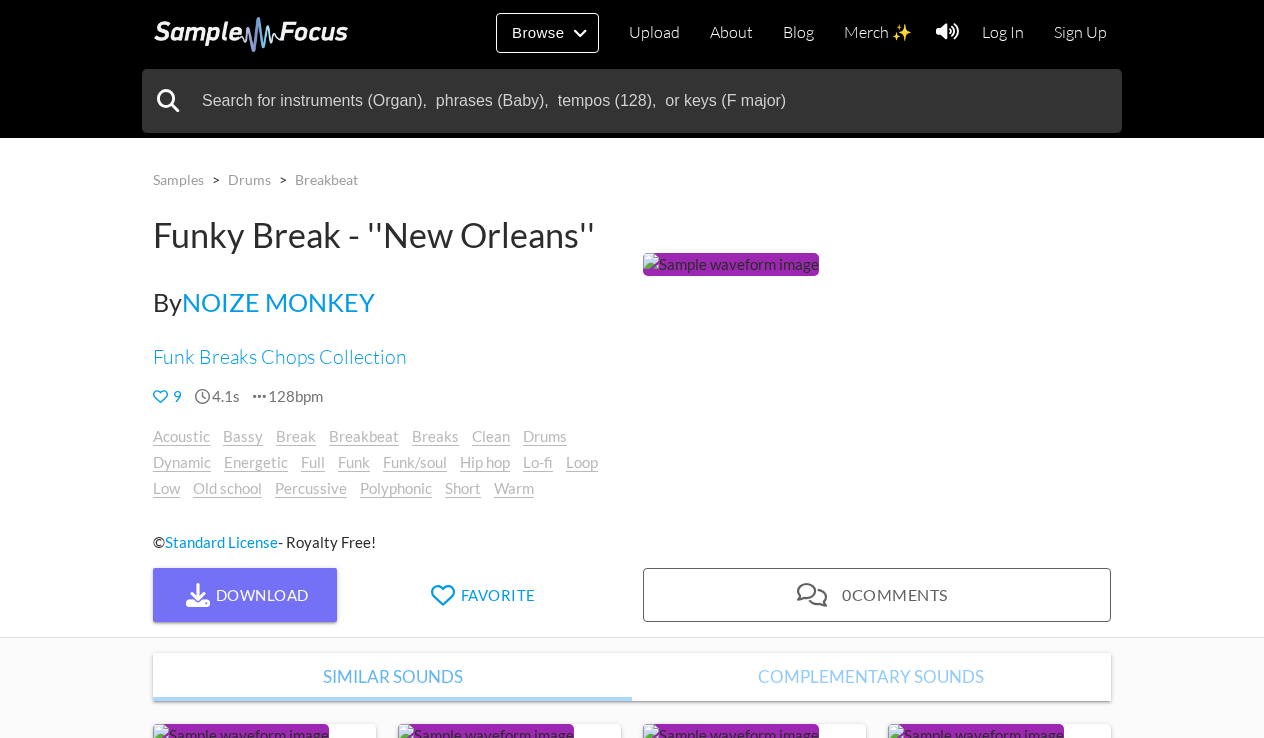 click at bounding box center (731, 264) 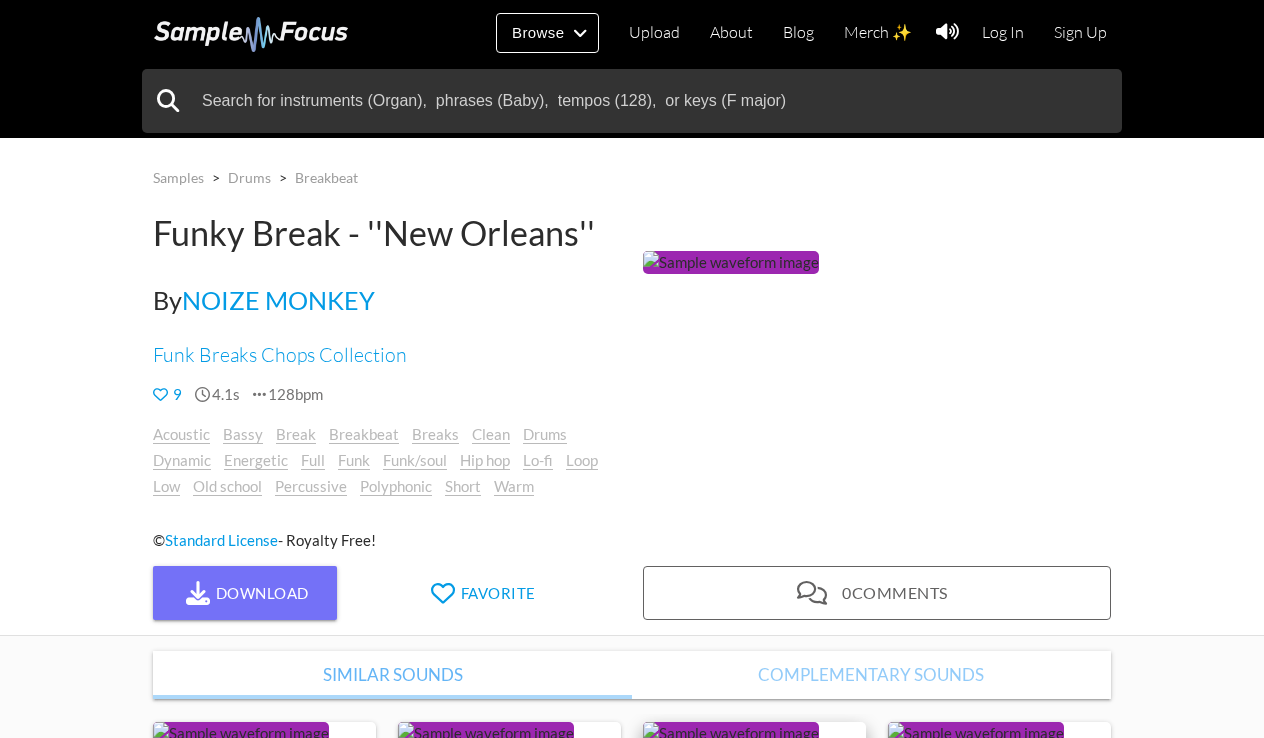 scroll, scrollTop: 0, scrollLeft: 0, axis: both 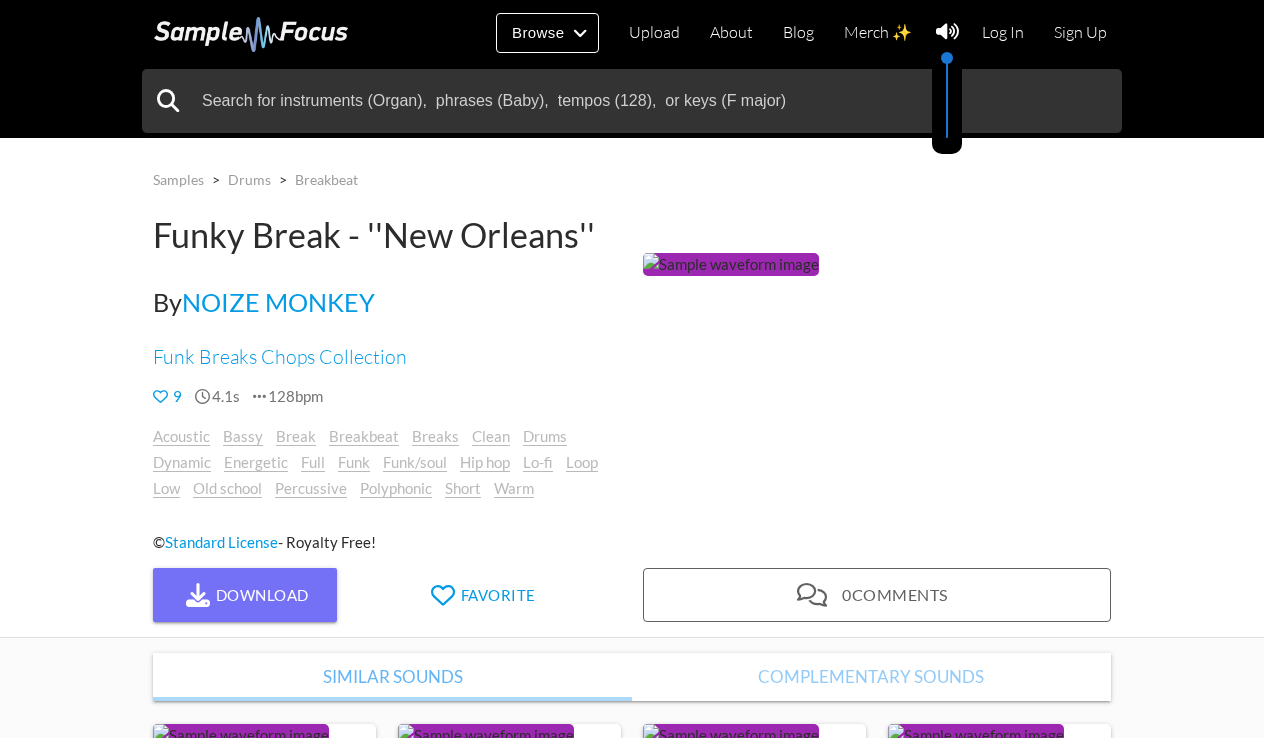 click at bounding box center [947, 32] 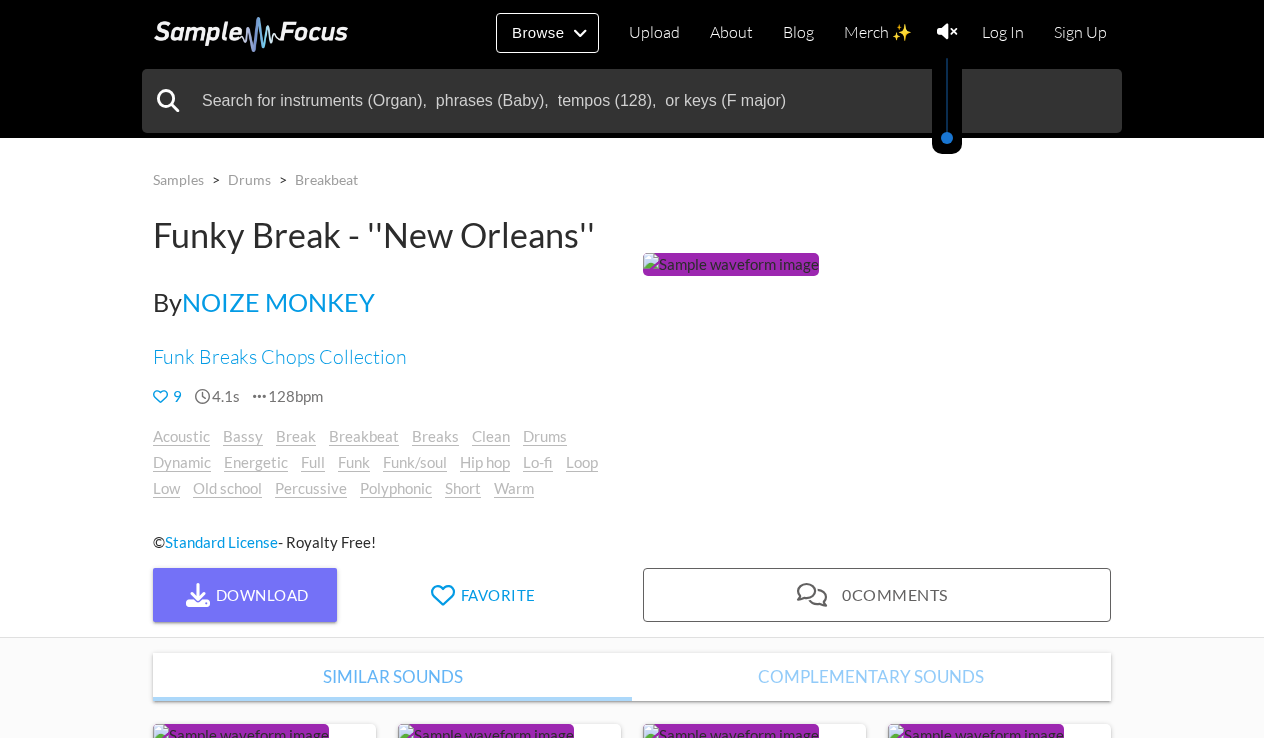 drag, startPoint x: 951, startPoint y: 55, endPoint x: 944, endPoint y: 34, distance: 22.135944 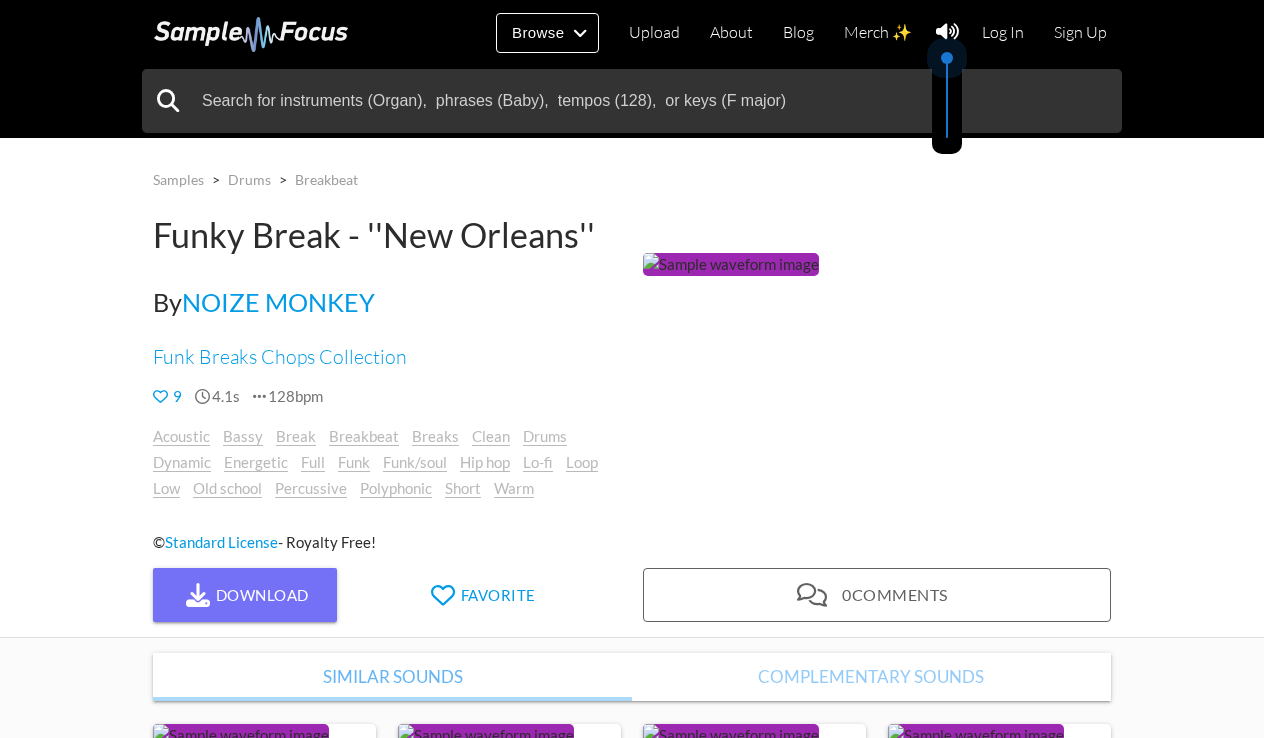 drag, startPoint x: 953, startPoint y: 130, endPoint x: 943, endPoint y: 28, distance: 102.48902 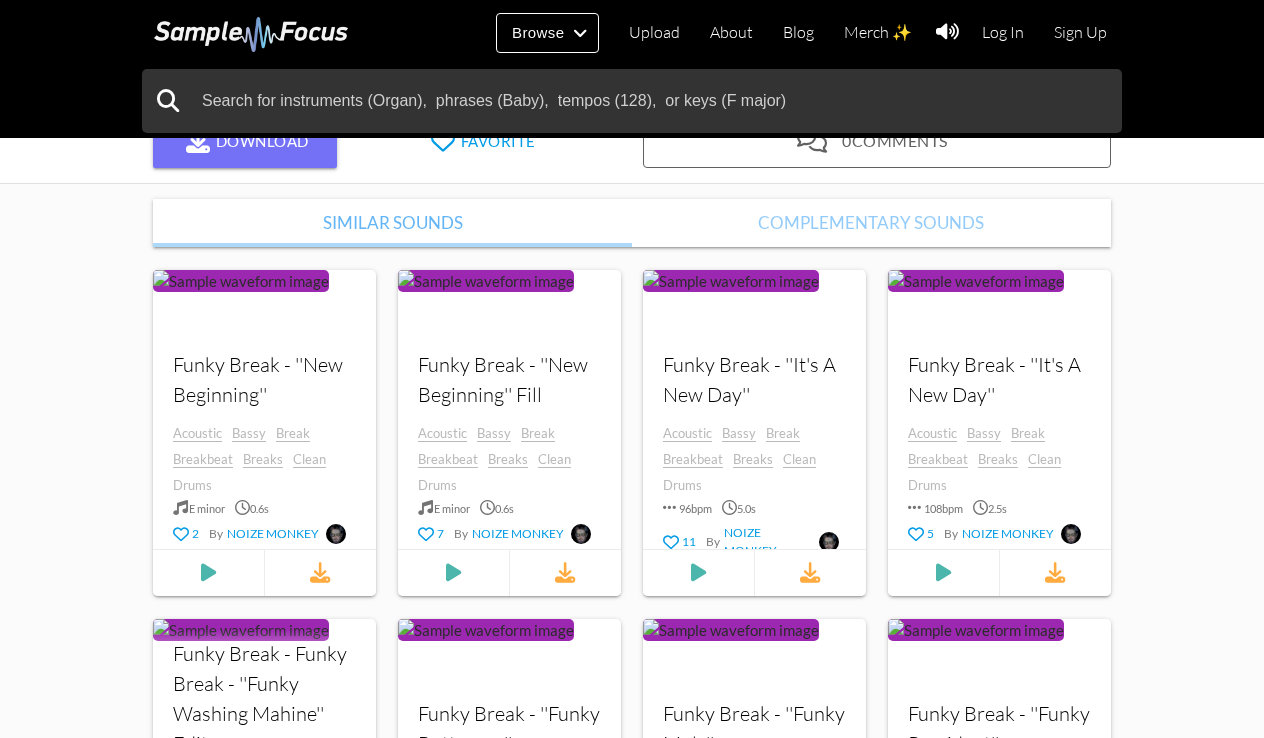 scroll, scrollTop: 448, scrollLeft: 0, axis: vertical 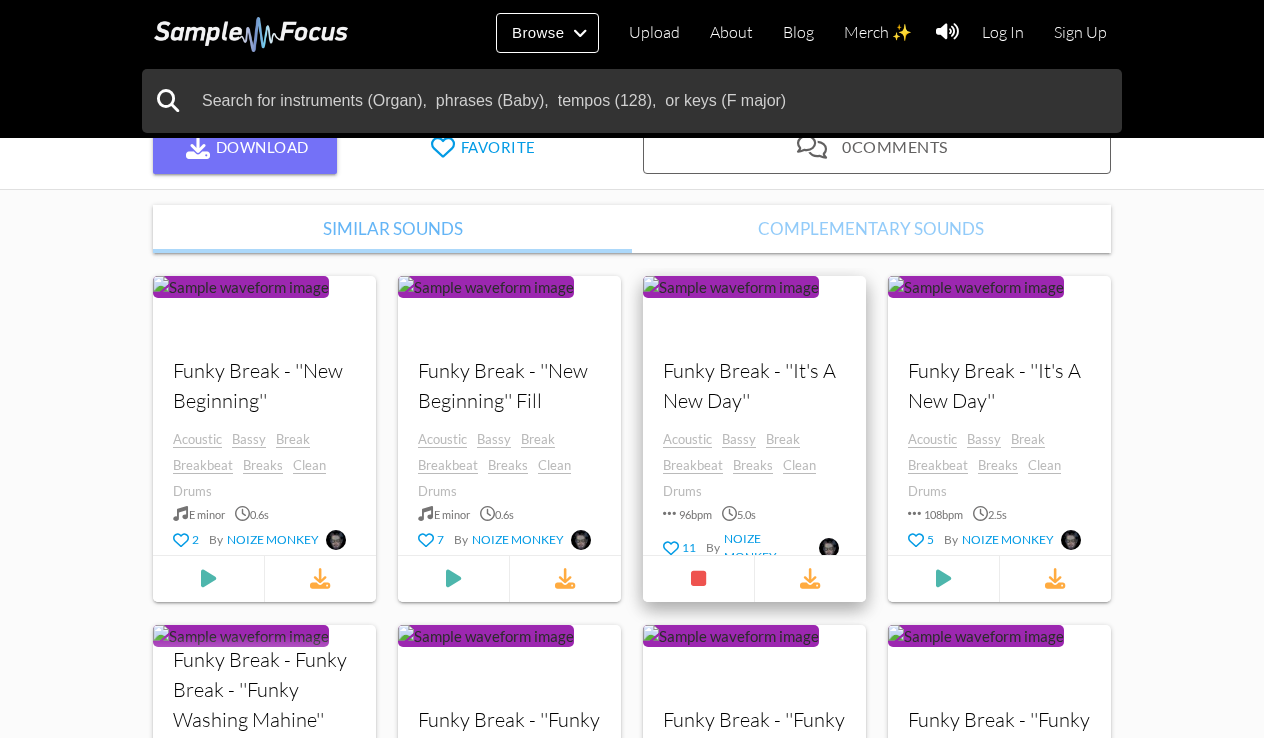click at bounding box center [241, 287] 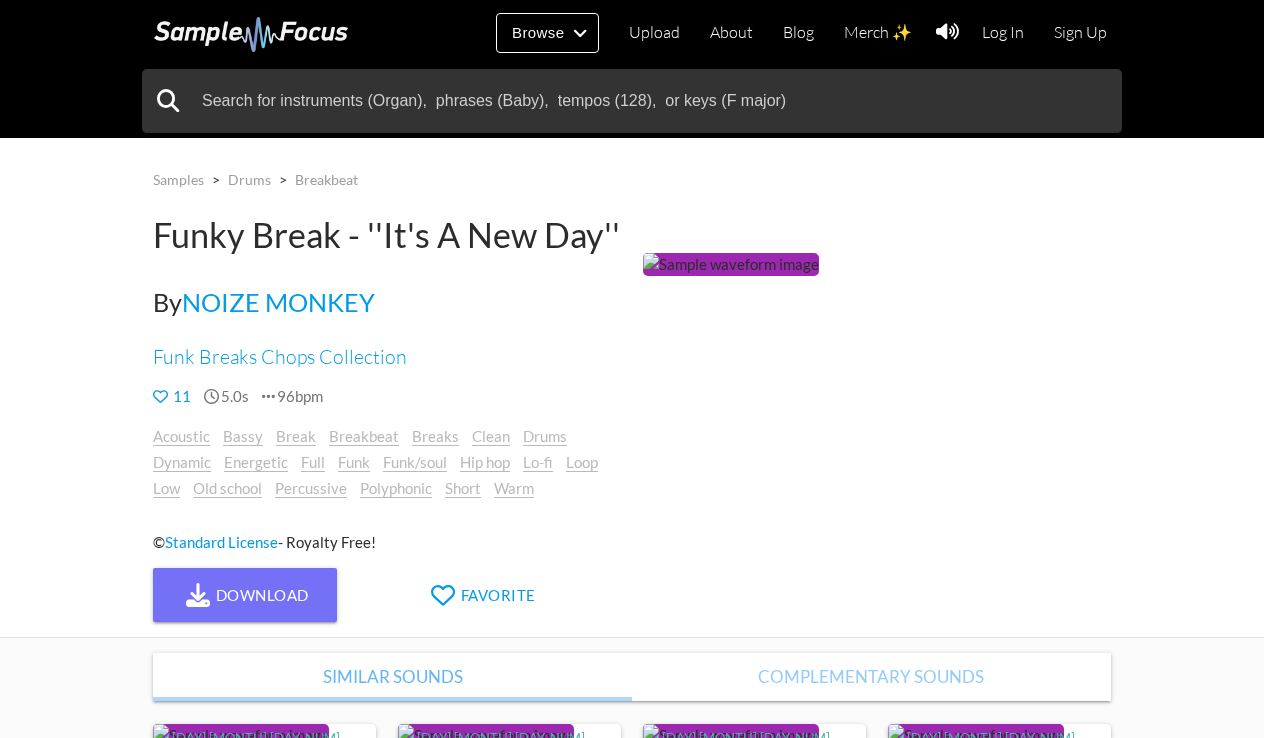 scroll, scrollTop: 0, scrollLeft: 0, axis: both 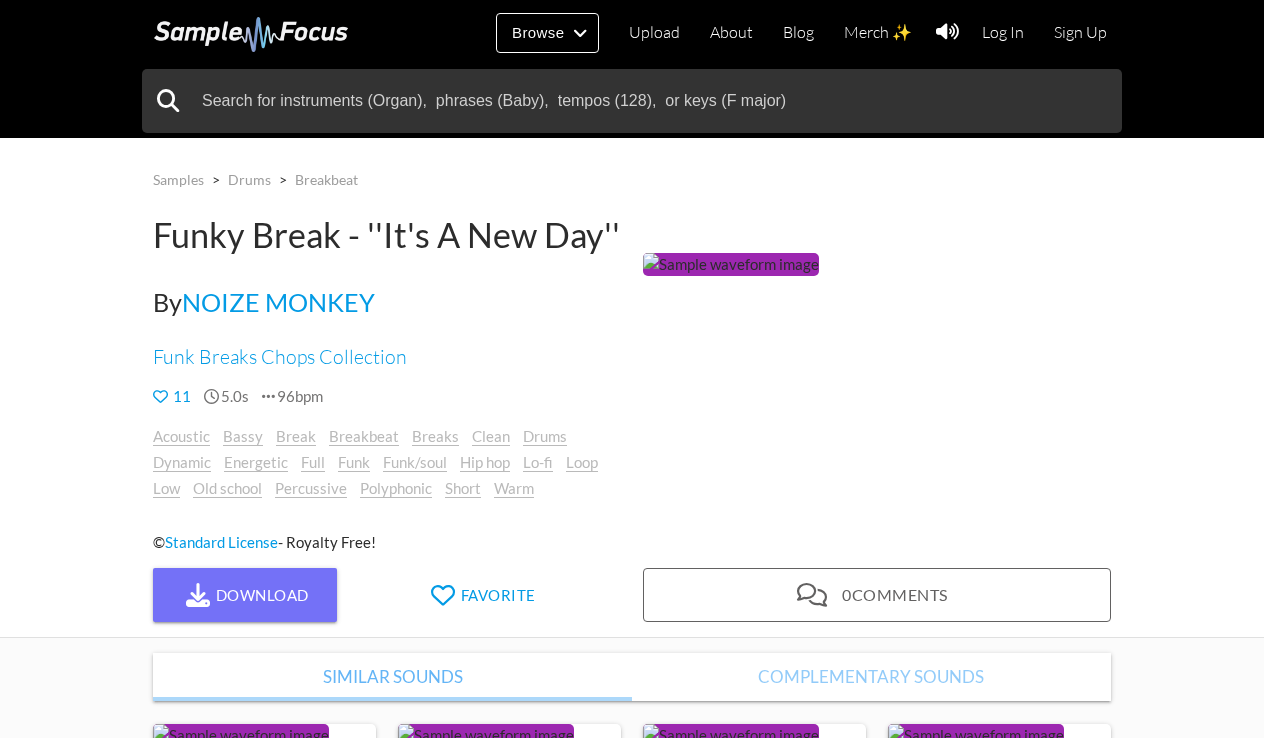 click at bounding box center (731, 264) 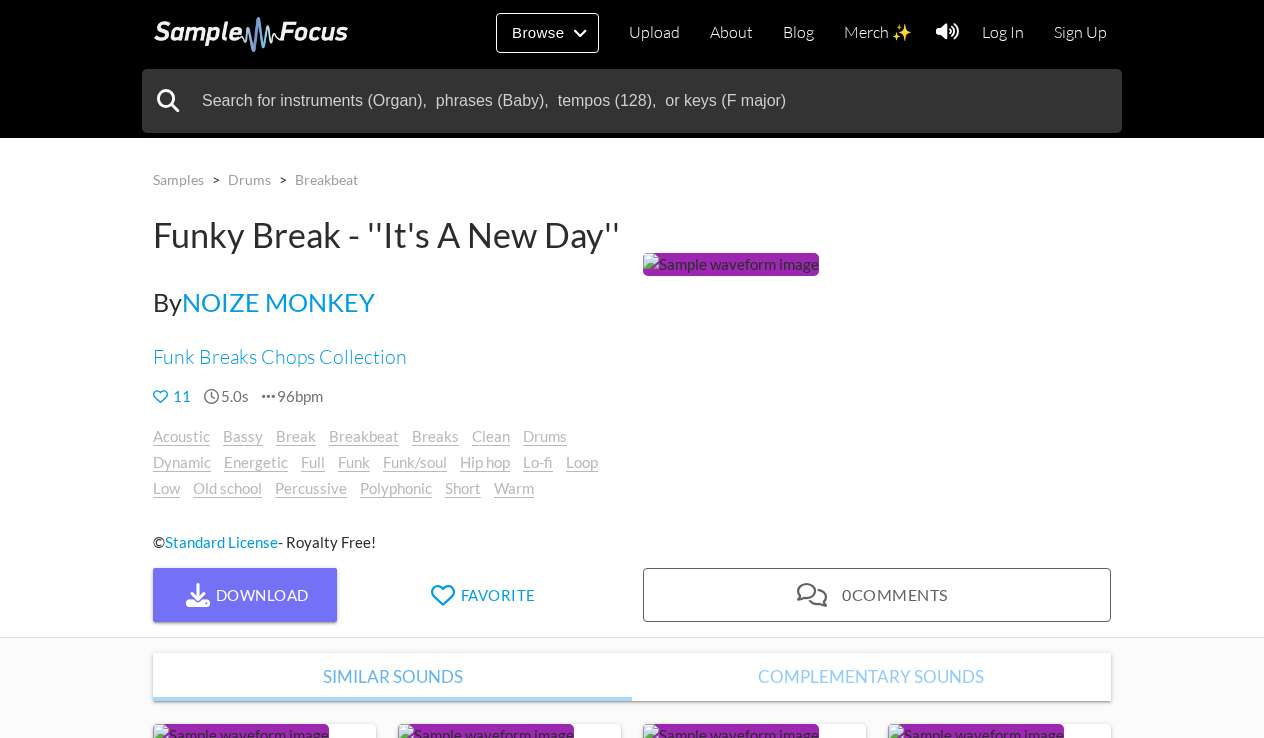 click at bounding box center [731, 264] 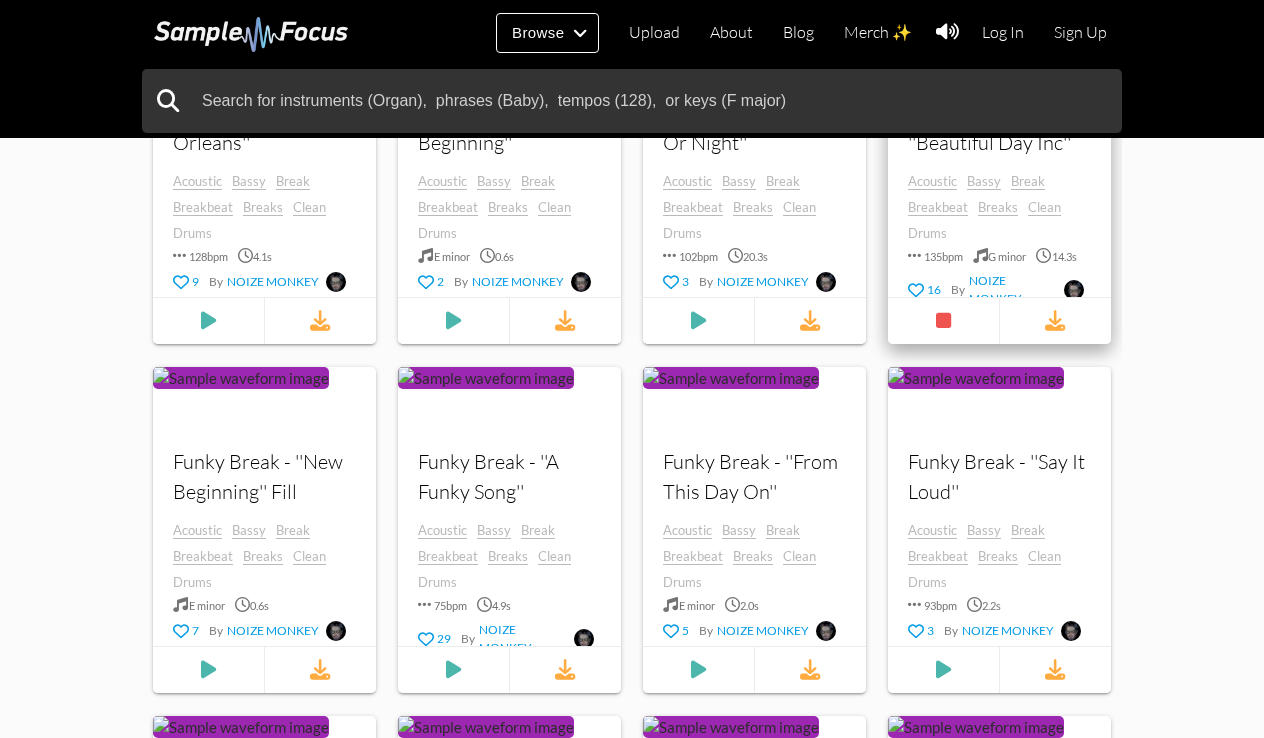 scroll, scrollTop: 1406, scrollLeft: 0, axis: vertical 